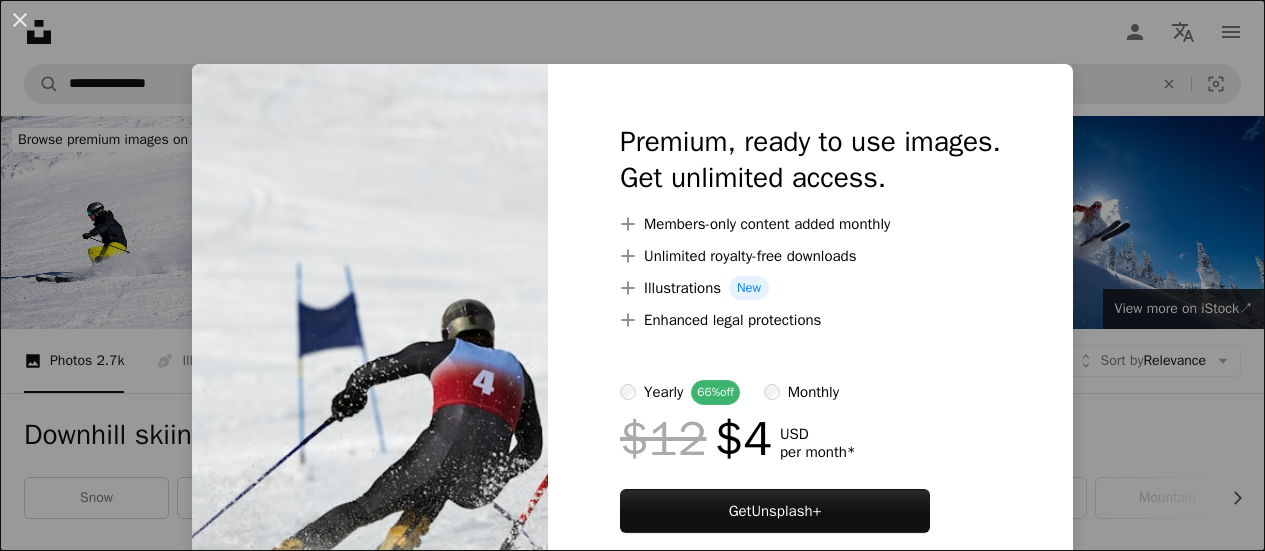 scroll, scrollTop: 18600, scrollLeft: 0, axis: vertical 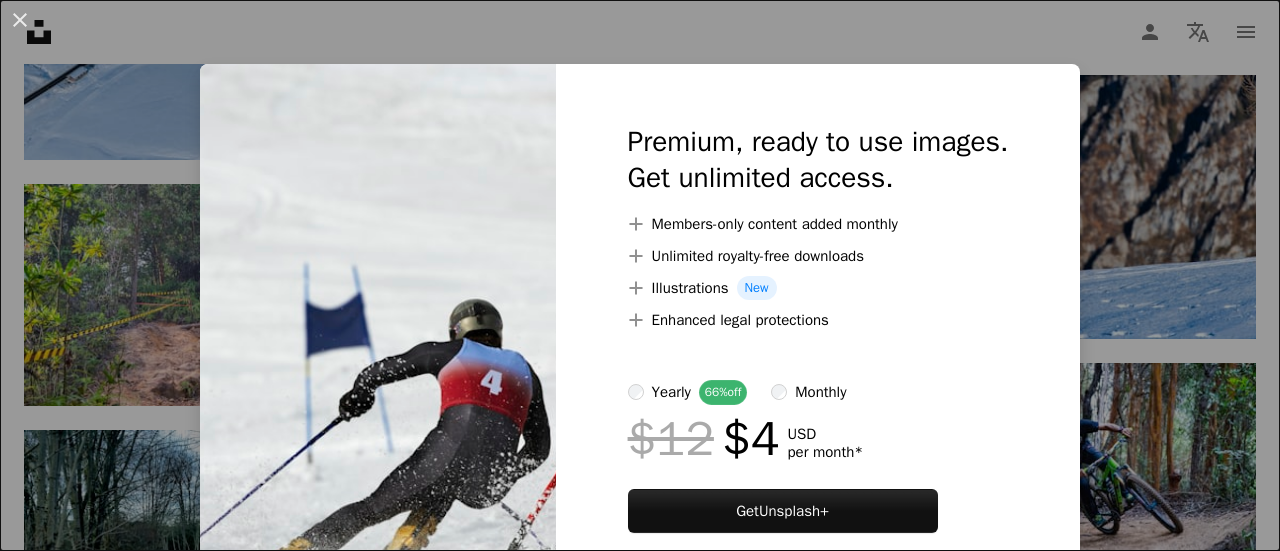click on "An X shape Premium, ready to use images. Get unlimited access. A plus sign Members-only content added monthly A plus sign Unlimited royalty-free downloads A plus sign Illustrations  New A plus sign Enhanced legal protections yearly 66%  off monthly $12   $4 USD per month * Get  Unsplash+ * When paid annually, billed upfront  $48 Taxes where applicable. Renews automatically. Cancel anytime." at bounding box center [640, 275] 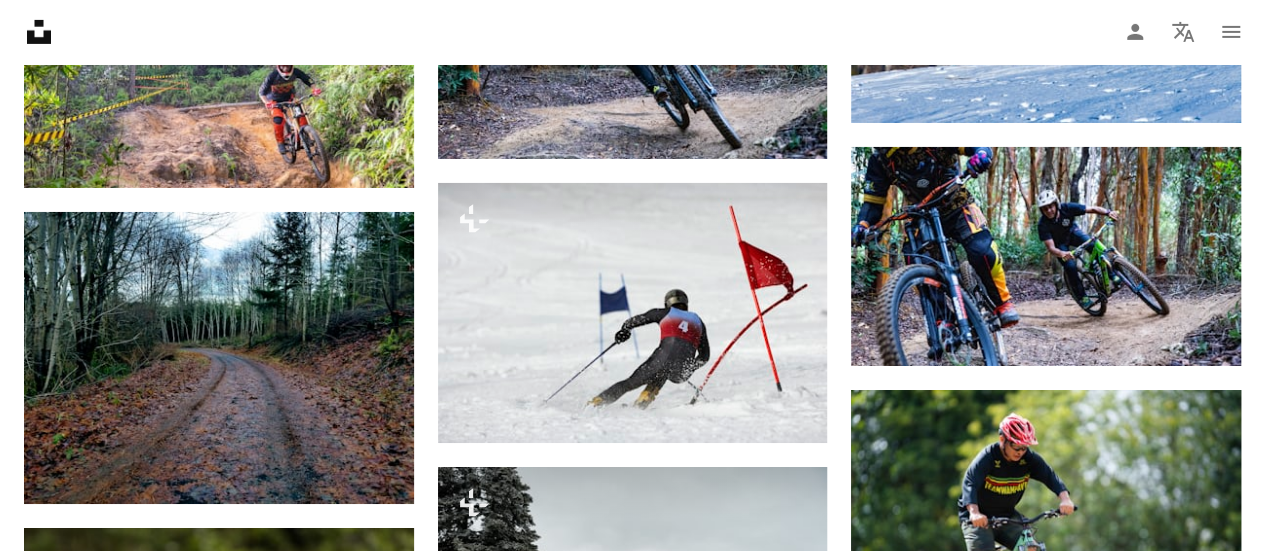scroll, scrollTop: 18118, scrollLeft: 0, axis: vertical 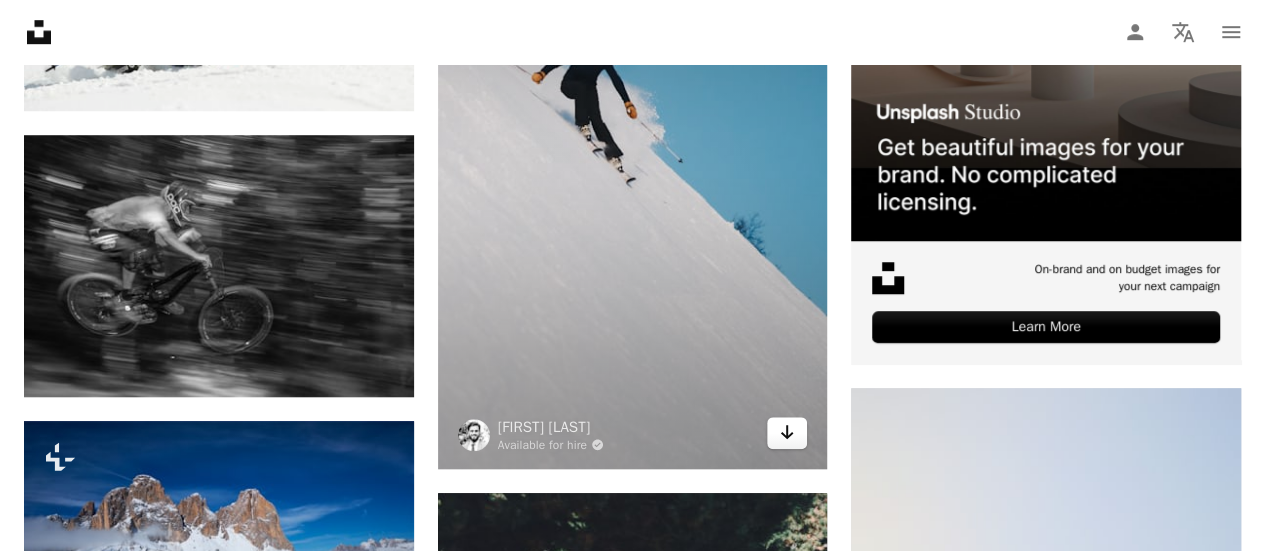 click on "Arrow pointing down" 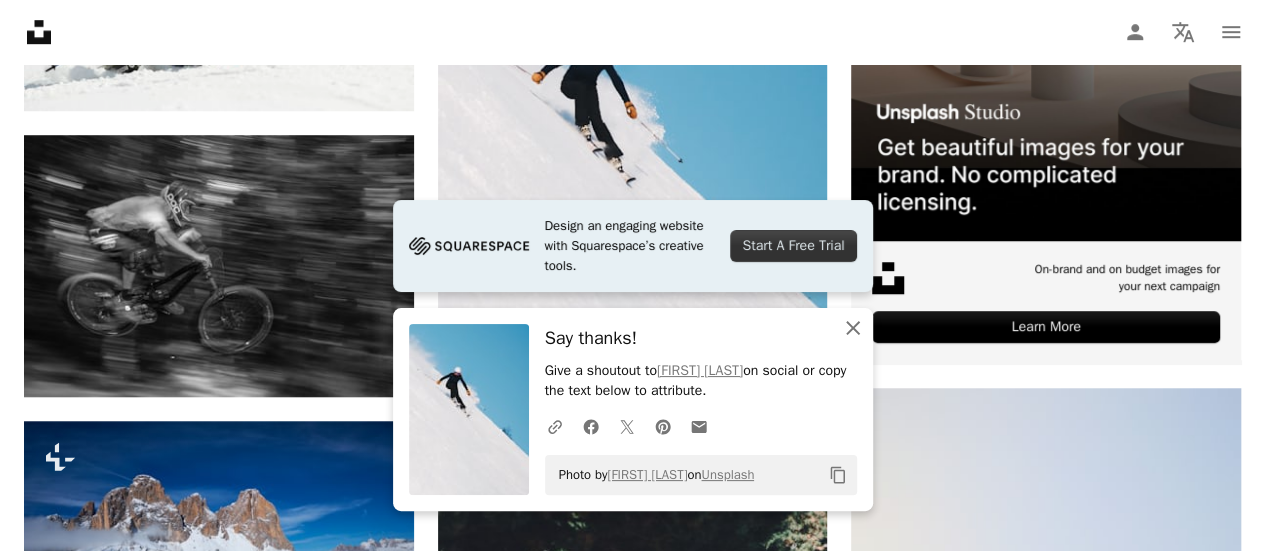 click on "An X shape" 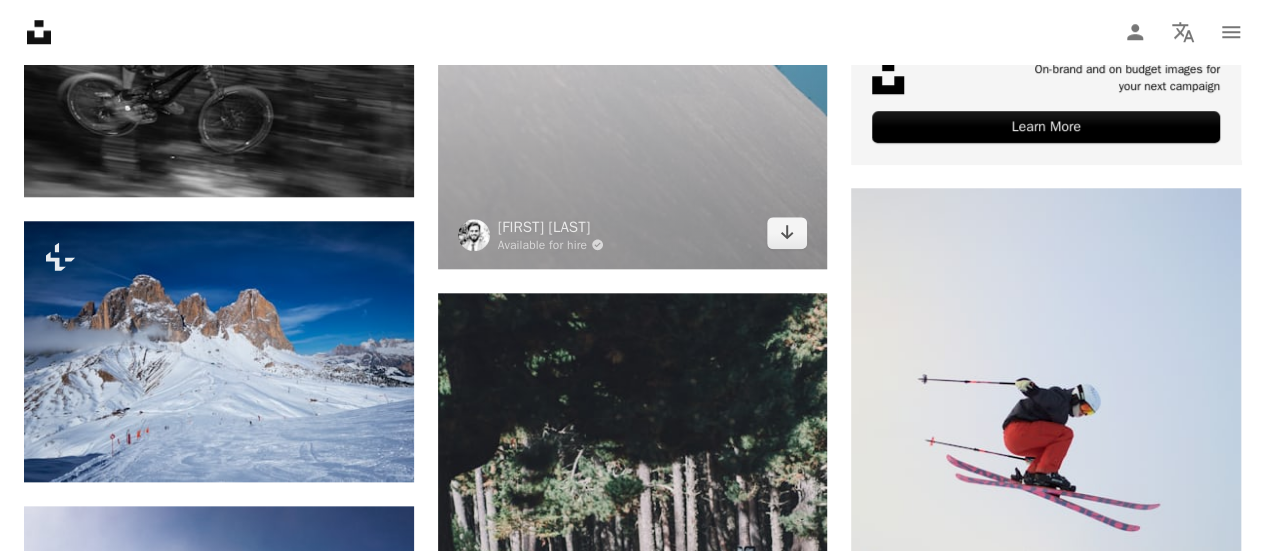 scroll, scrollTop: 1000, scrollLeft: 0, axis: vertical 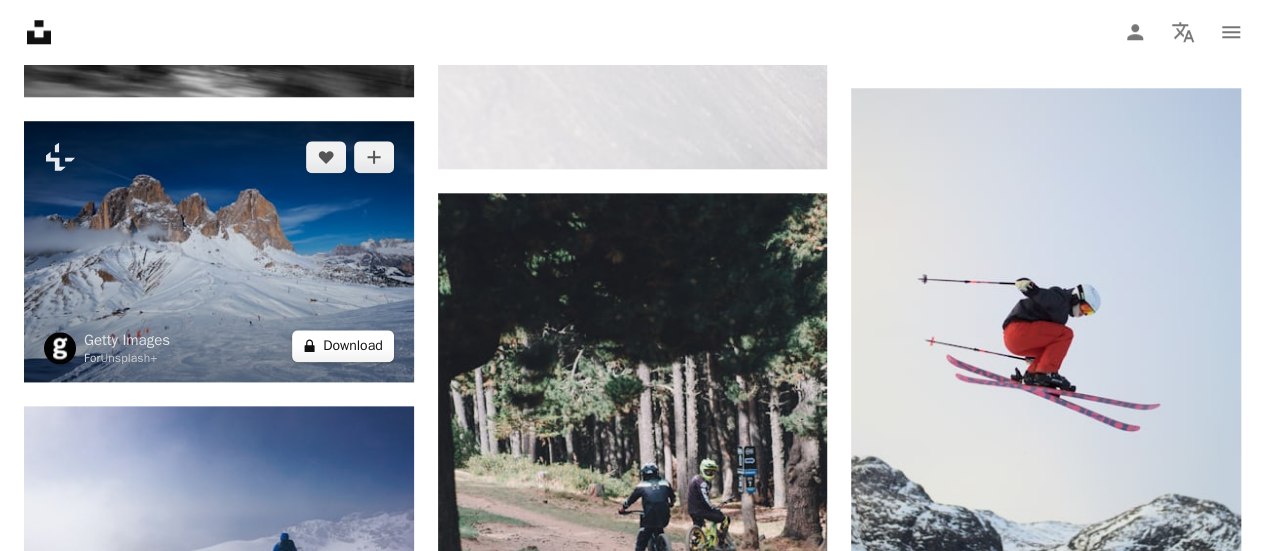 click on "A lock Download" at bounding box center [343, 346] 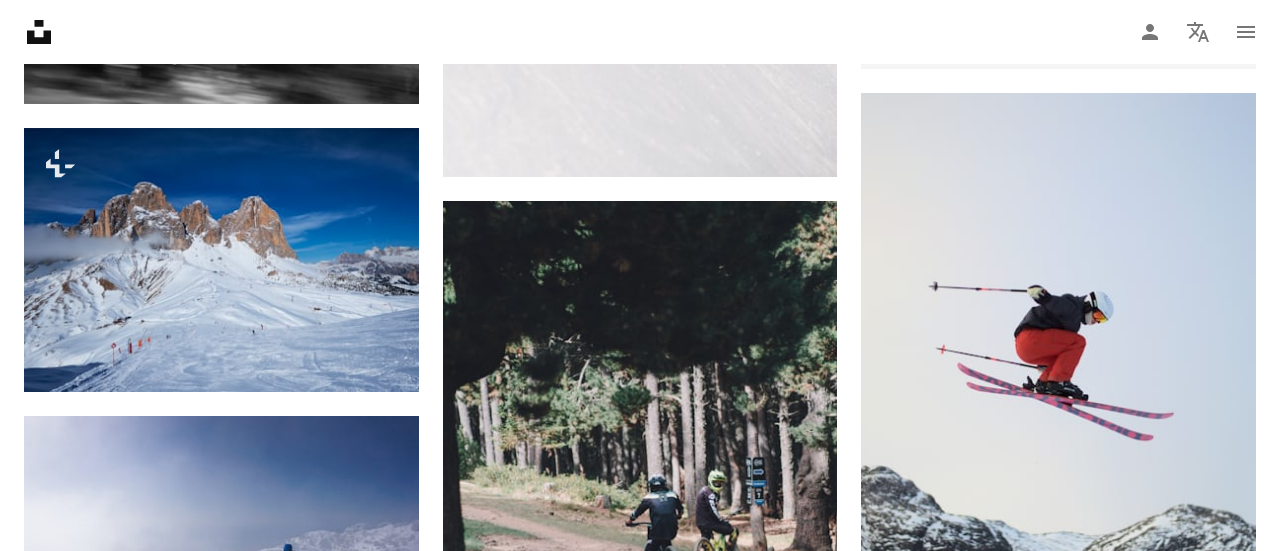 click on "An X shape" at bounding box center [20, 20] 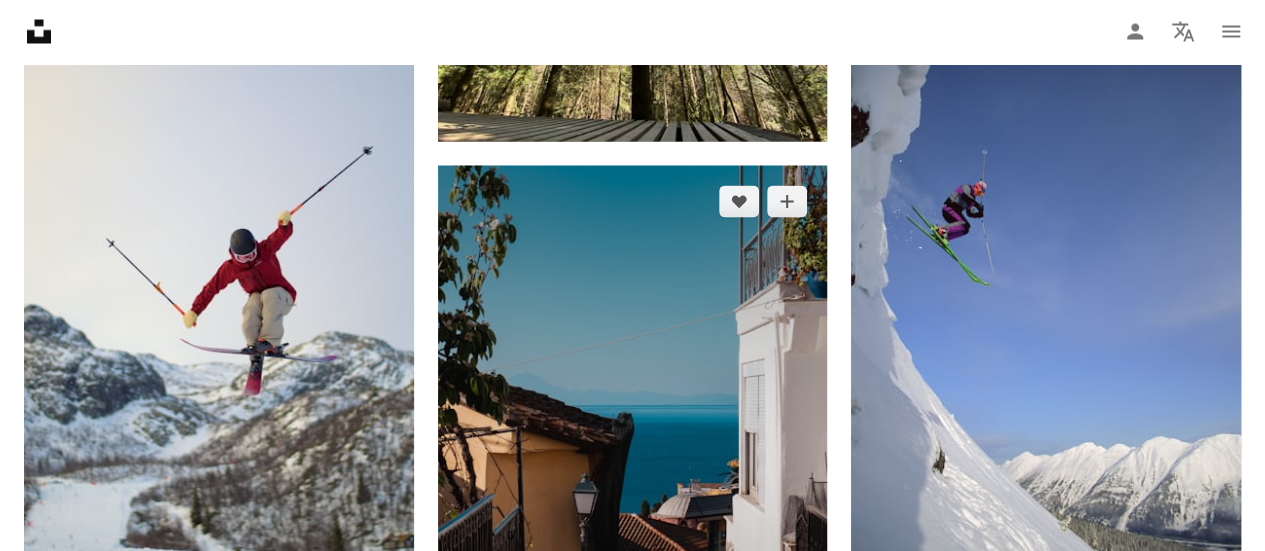 scroll, scrollTop: 2000, scrollLeft: 0, axis: vertical 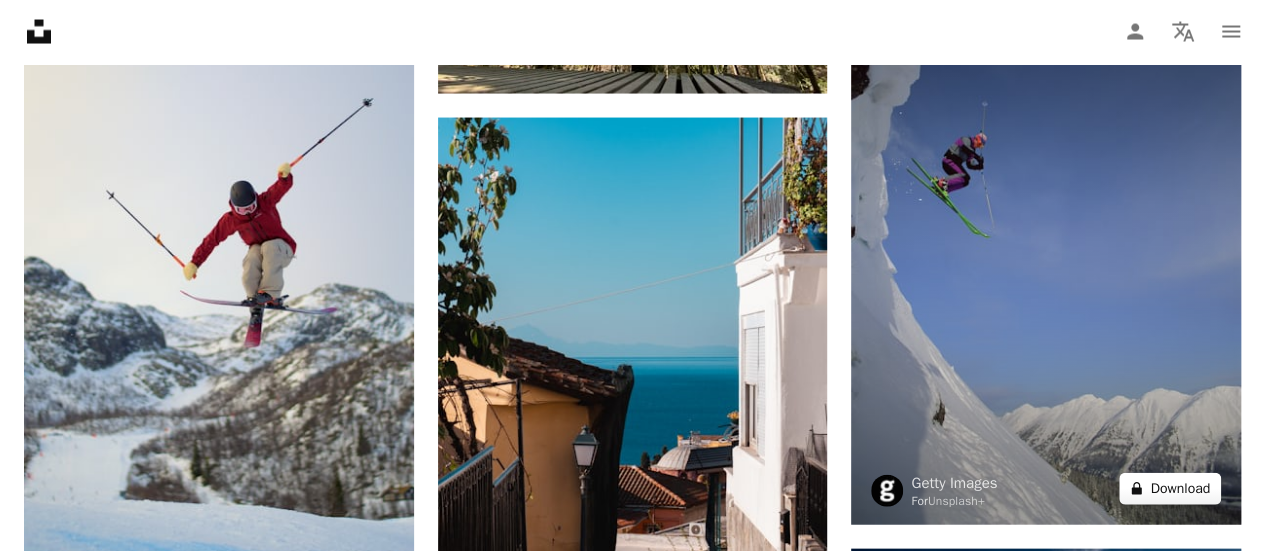 click on "A lock Download" at bounding box center [1170, 489] 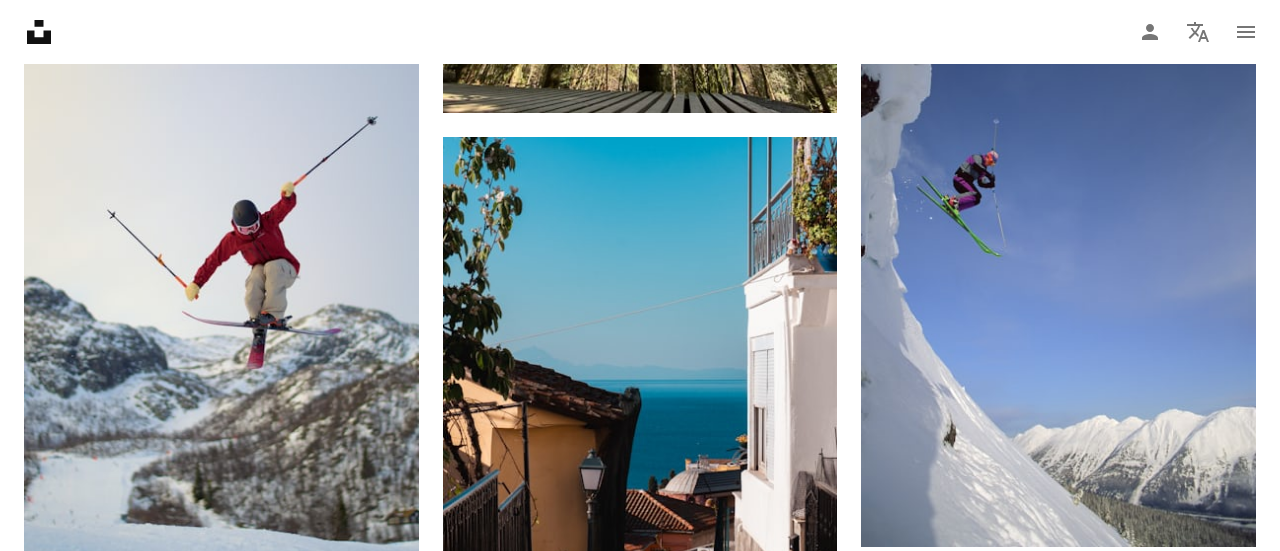 click on "An X shape Premium, ready to use images. Get unlimited access. A plus sign Members-only content added monthly A plus sign Unlimited royalty-free downloads A plus sign Illustrations  New A plus sign Enhanced legal protections yearly 66%  off monthly $12   $4 USD per month * Get  Unsplash+ * When paid annually, billed upfront  $48 Taxes where applicable. Renews automatically. Cancel anytime." at bounding box center [640, 21934] 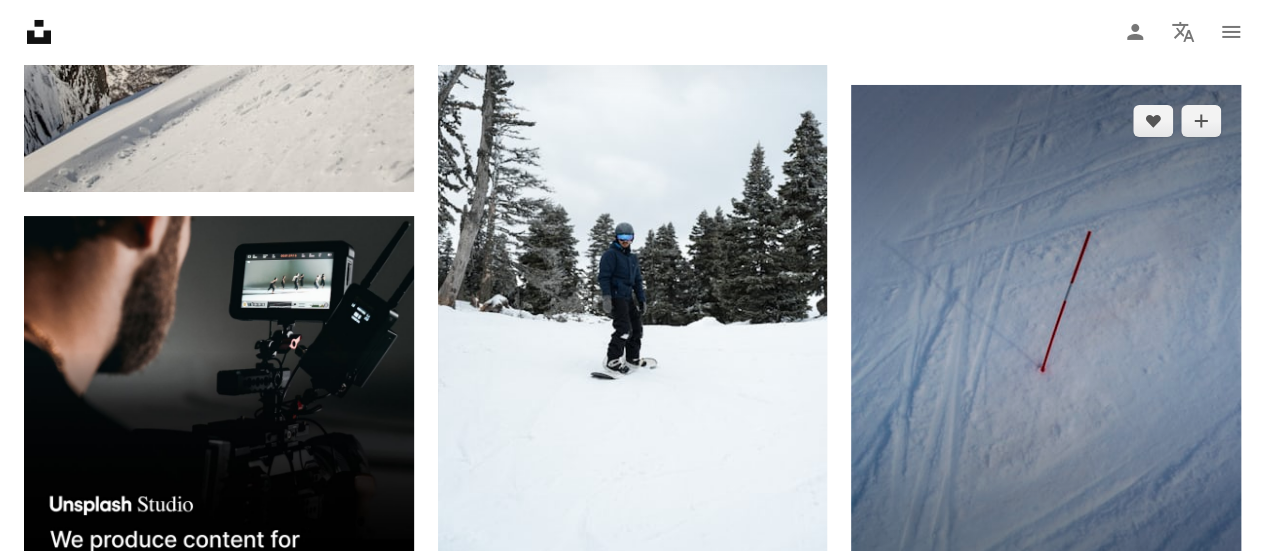 scroll, scrollTop: 3700, scrollLeft: 0, axis: vertical 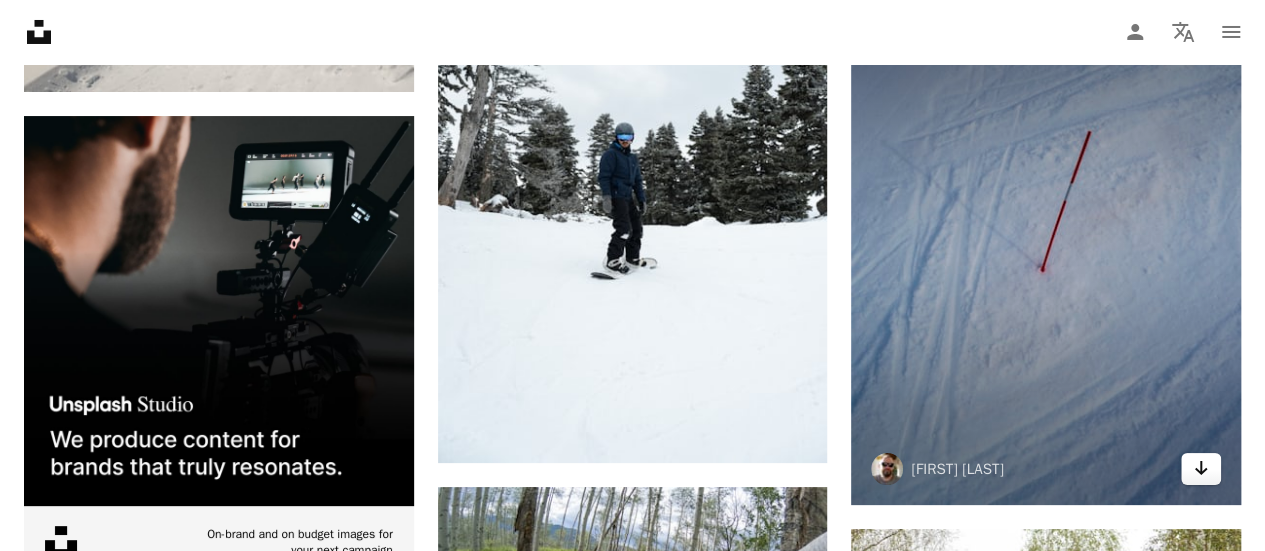 click 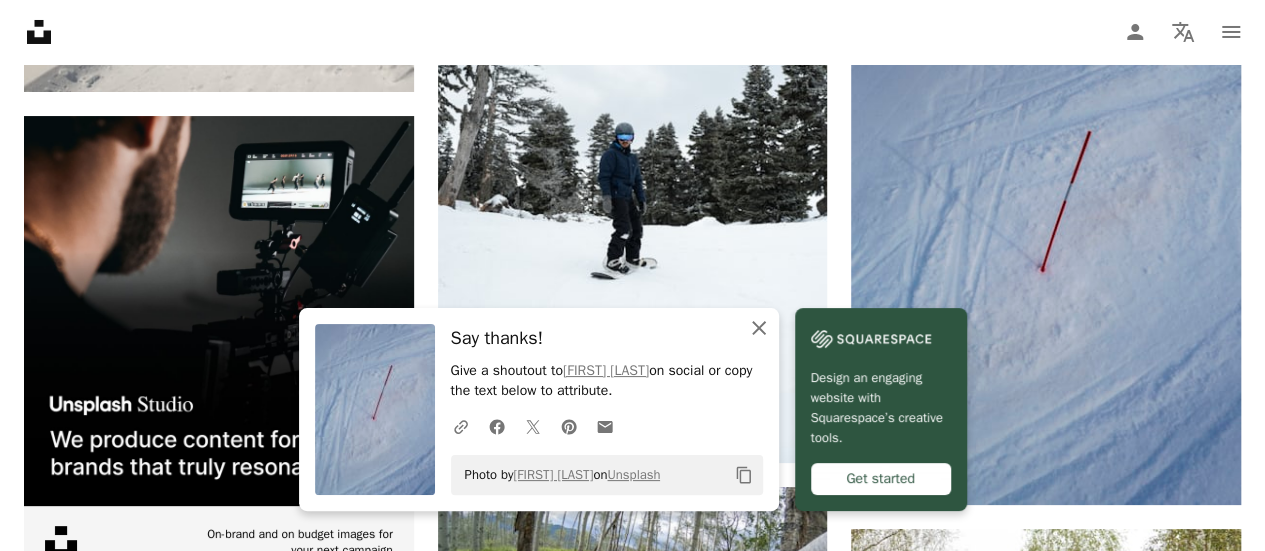 click on "An X shape" 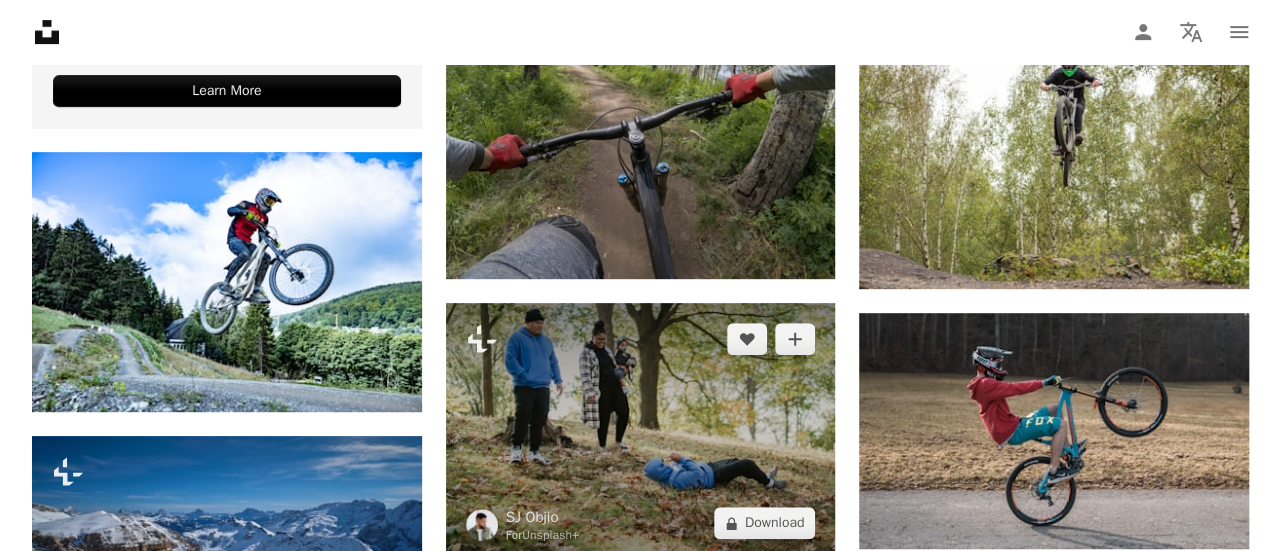 scroll, scrollTop: 4500, scrollLeft: 0, axis: vertical 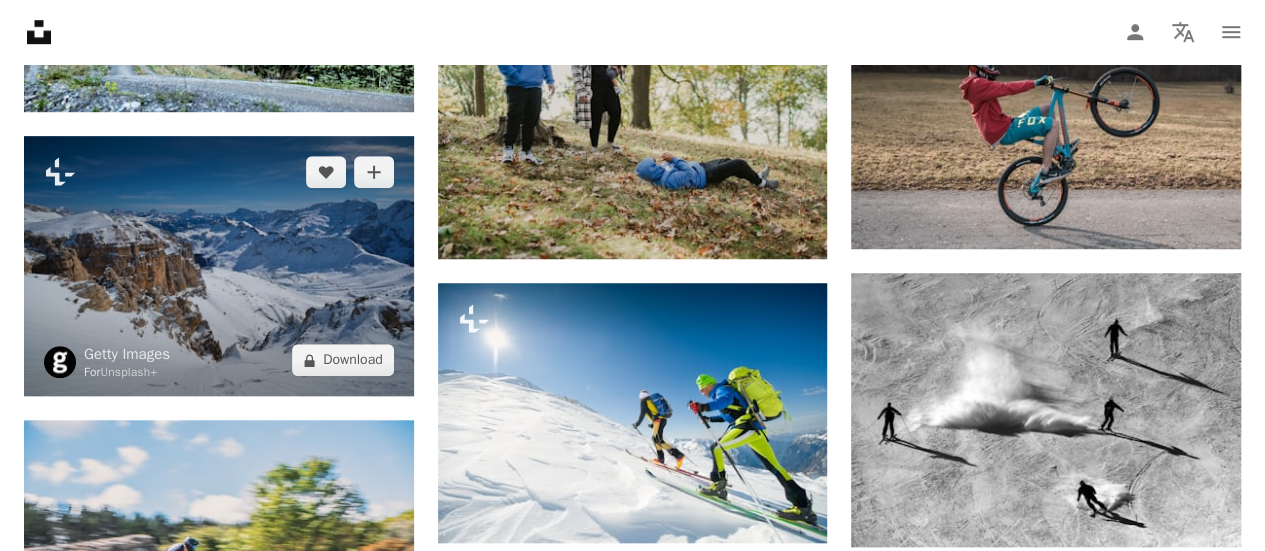 click at bounding box center (219, 266) 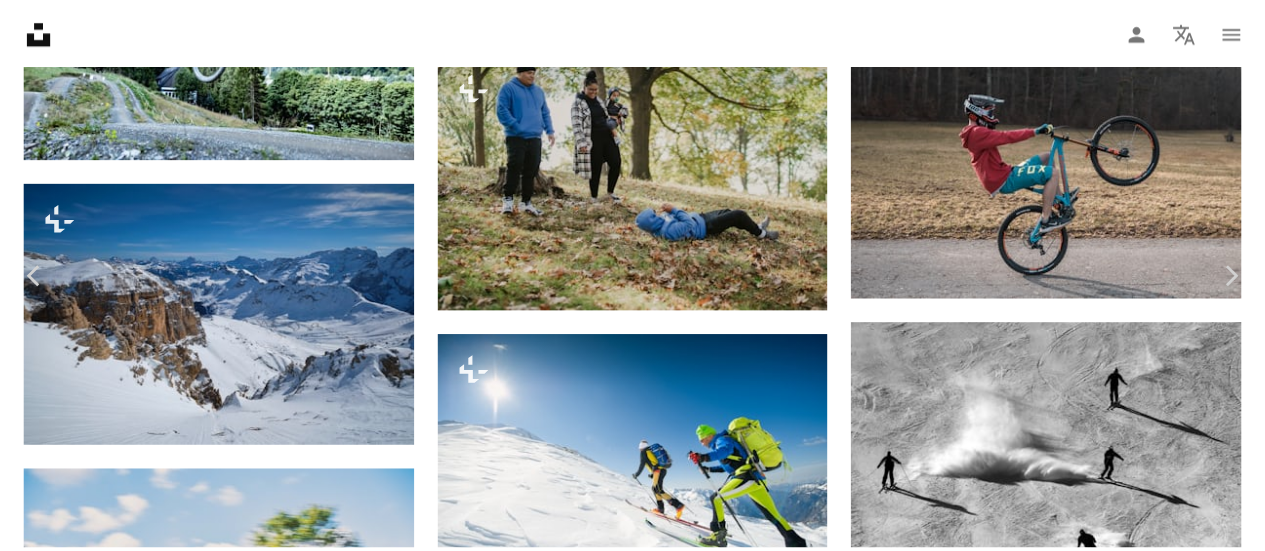scroll, scrollTop: 200, scrollLeft: 0, axis: vertical 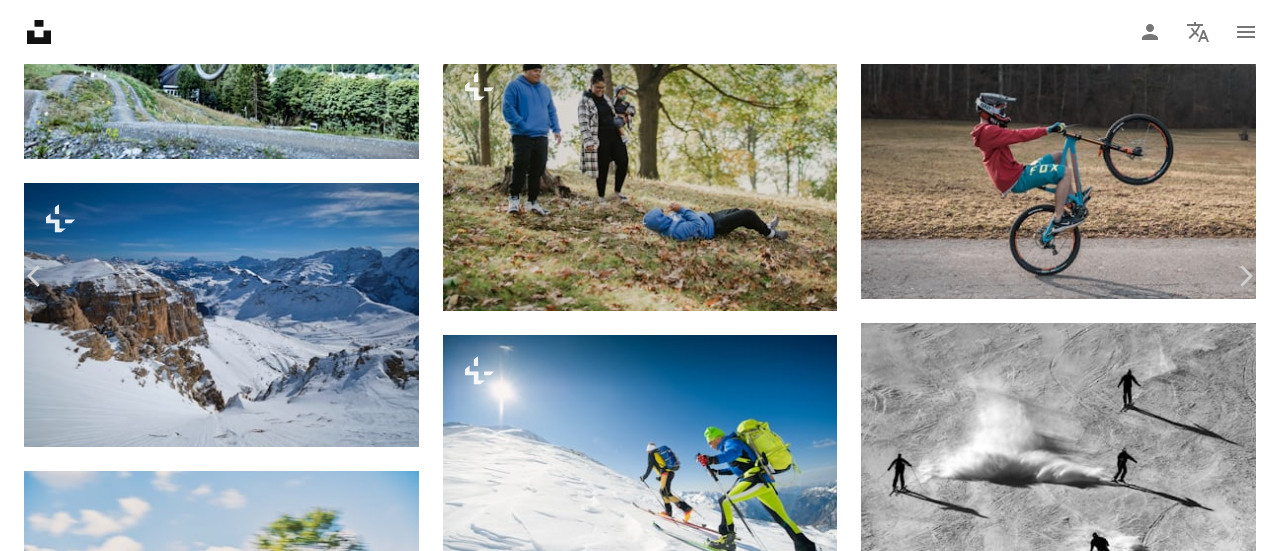 click on "Got it!" at bounding box center [895, 19287] 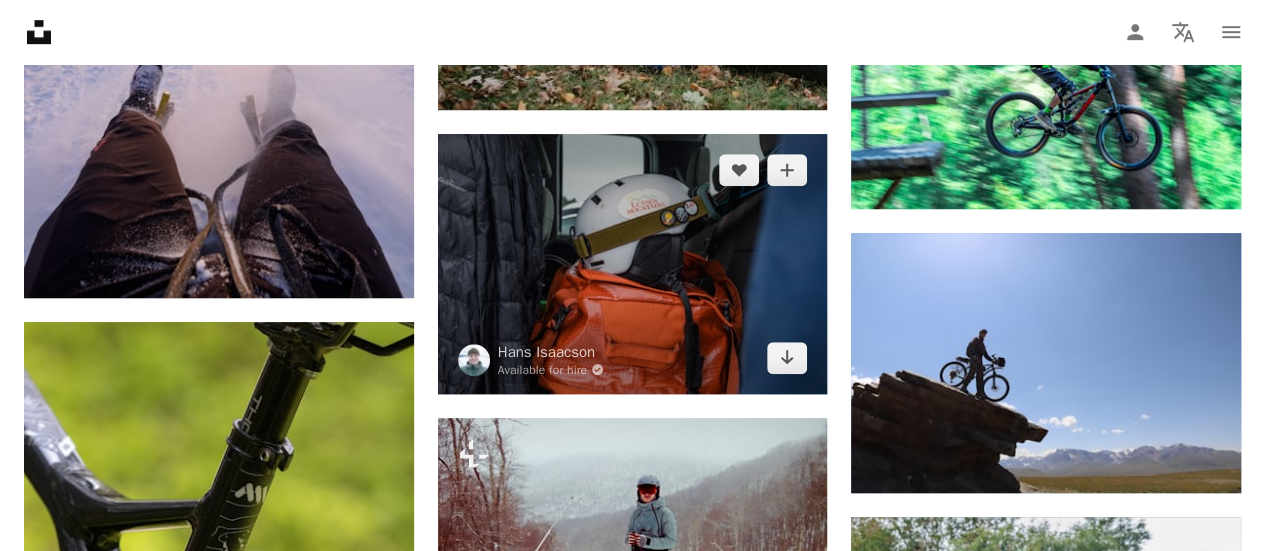 scroll, scrollTop: 11800, scrollLeft: 0, axis: vertical 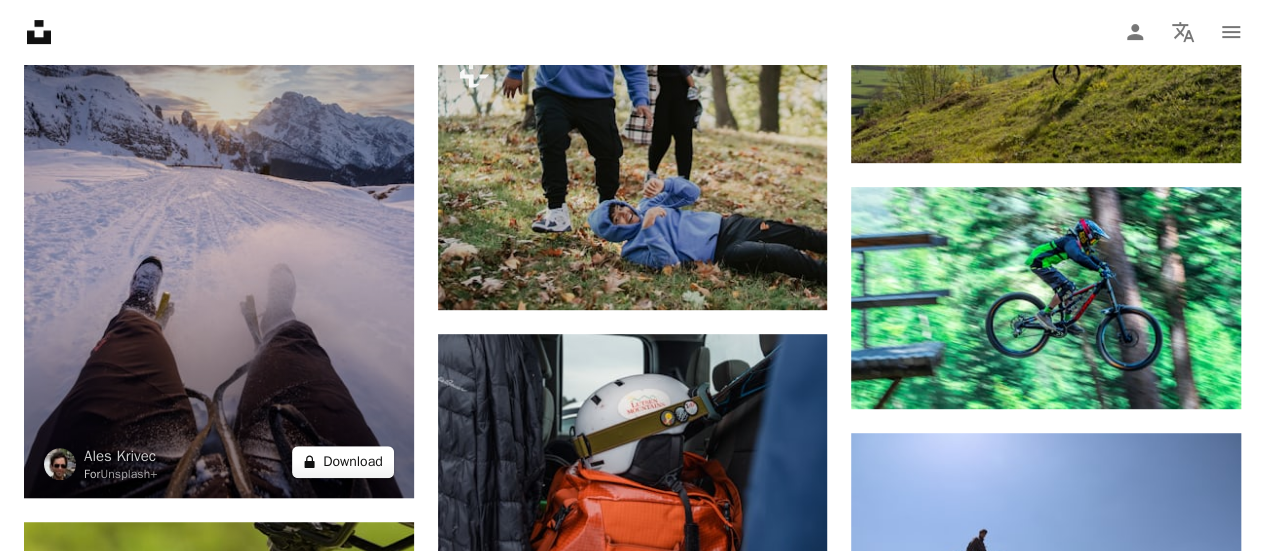 click on "A lock Download" at bounding box center (343, 462) 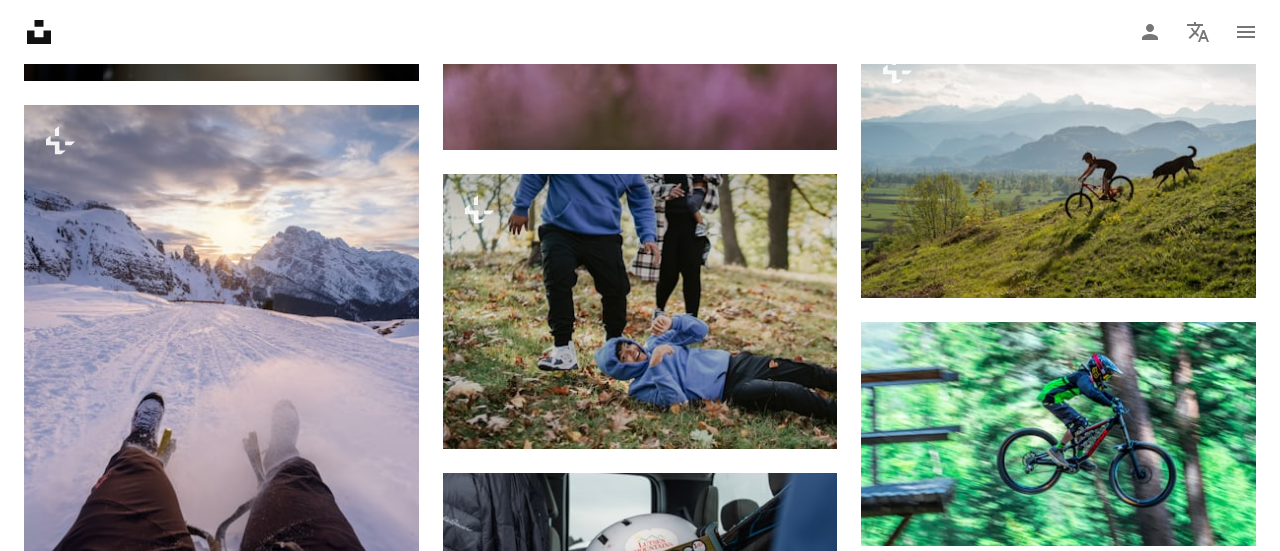 click on "An X shape Premium, ready to use images. Get unlimited access. A plus sign Members-only content added monthly A plus sign Unlimited royalty-free downloads A plus sign Illustrations  New A plus sign Enhanced legal protections yearly 66%  off monthly $12   $4 USD per month * Get  Unsplash+ * When paid annually, billed upfront  $48 Taxes where applicable. Renews automatically. Cancel anytime." at bounding box center [640, 12134] 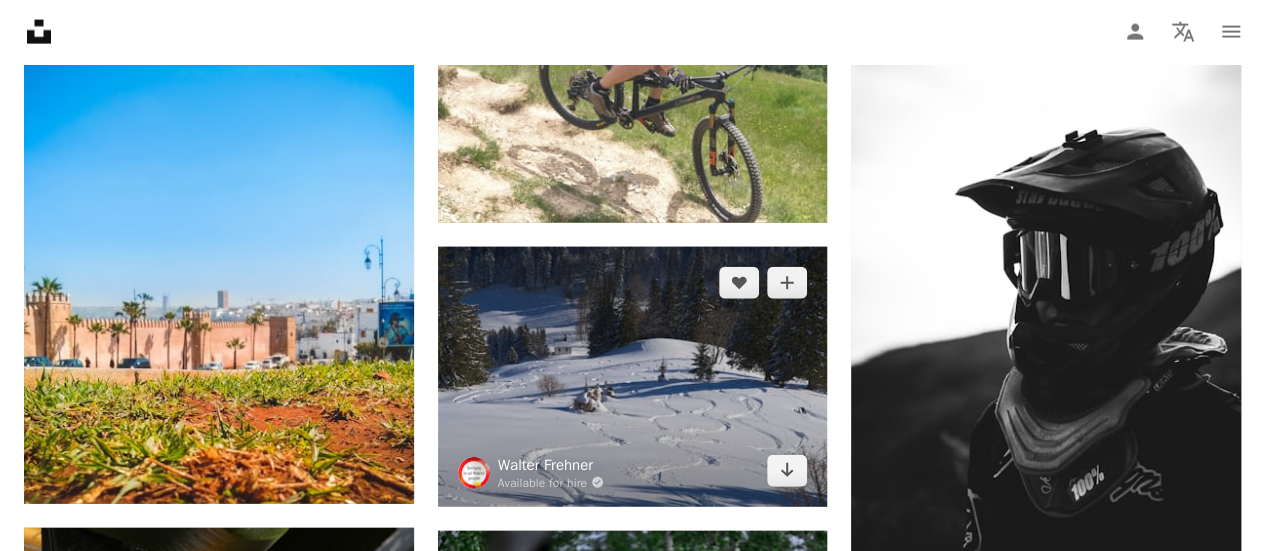 scroll, scrollTop: 13800, scrollLeft: 0, axis: vertical 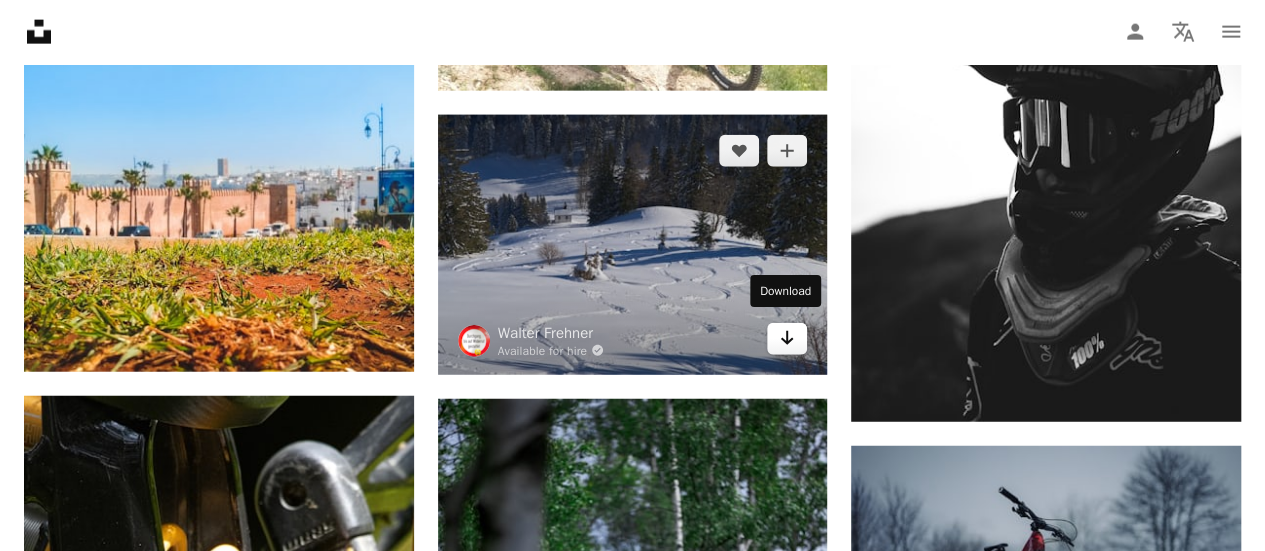 click 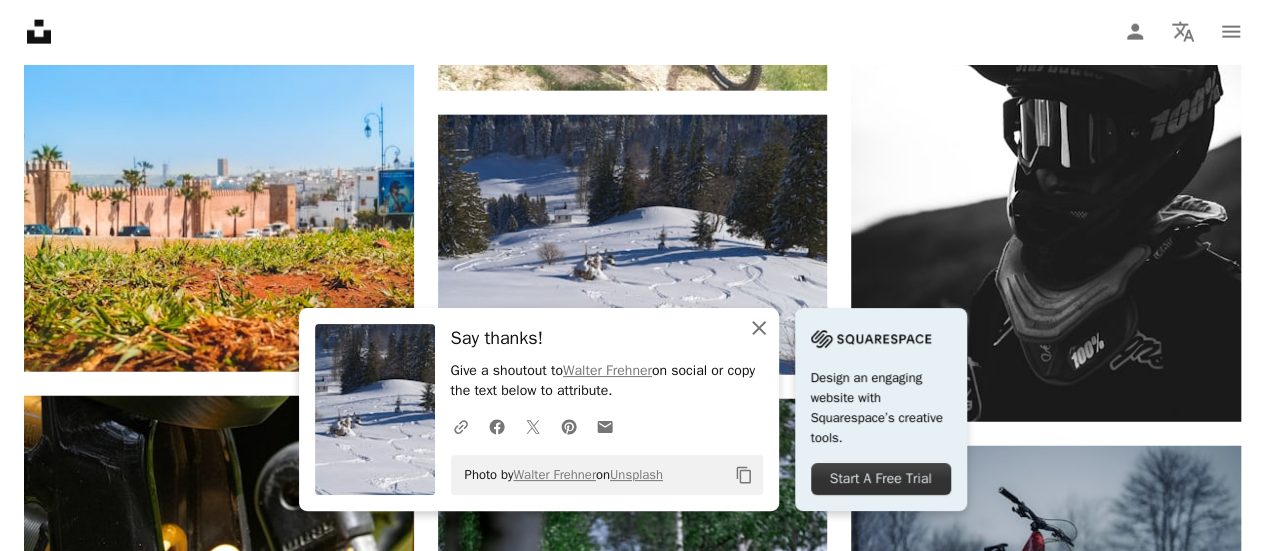 click 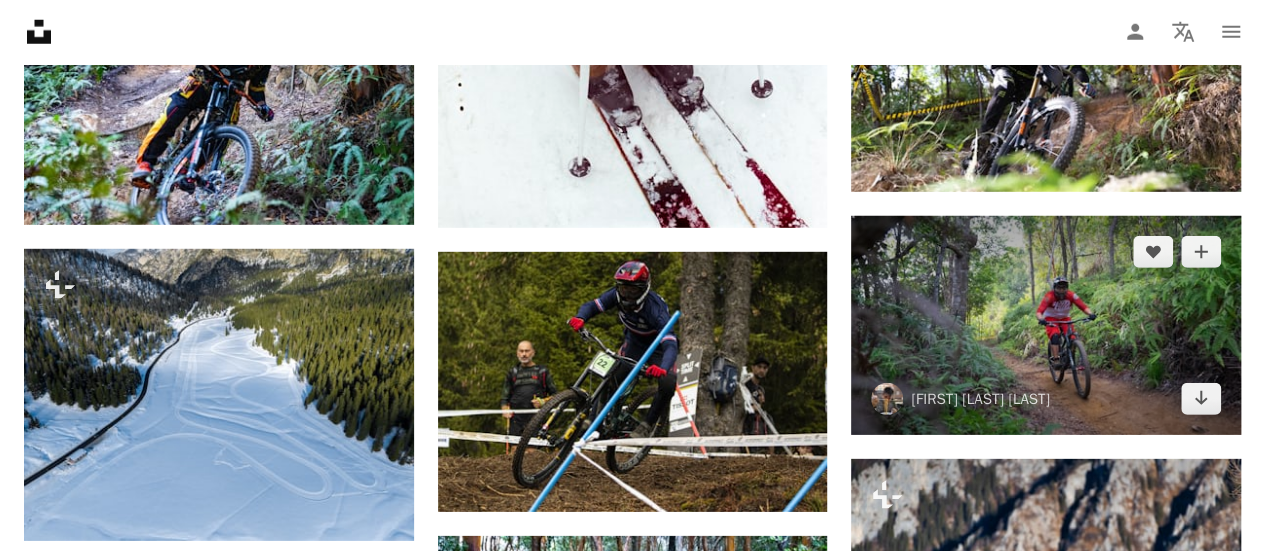 scroll, scrollTop: 18100, scrollLeft: 0, axis: vertical 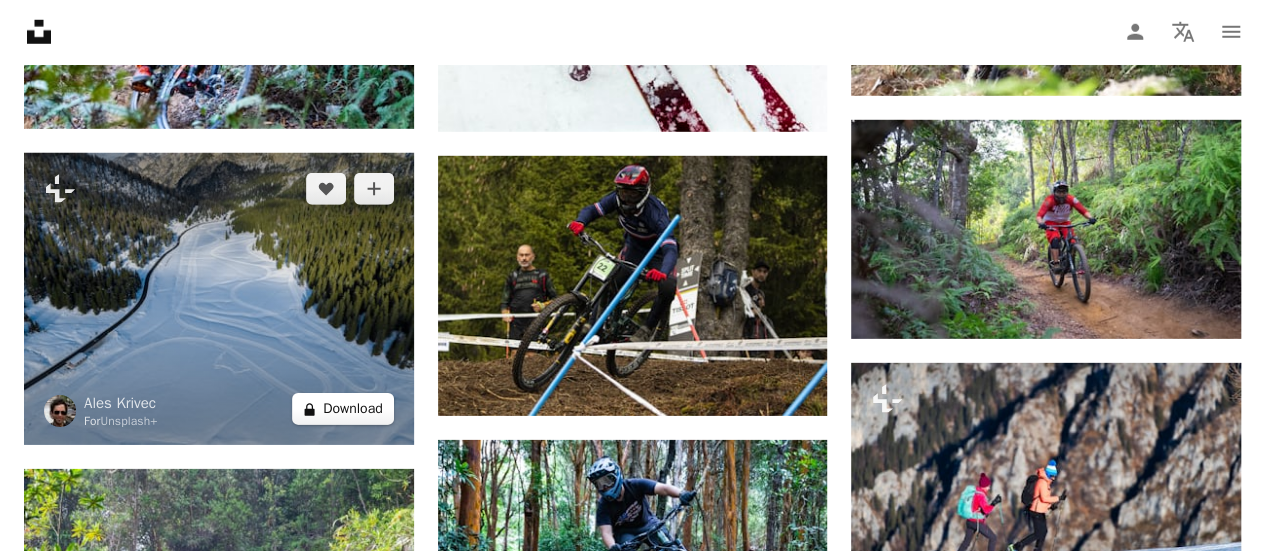 click on "A lock" 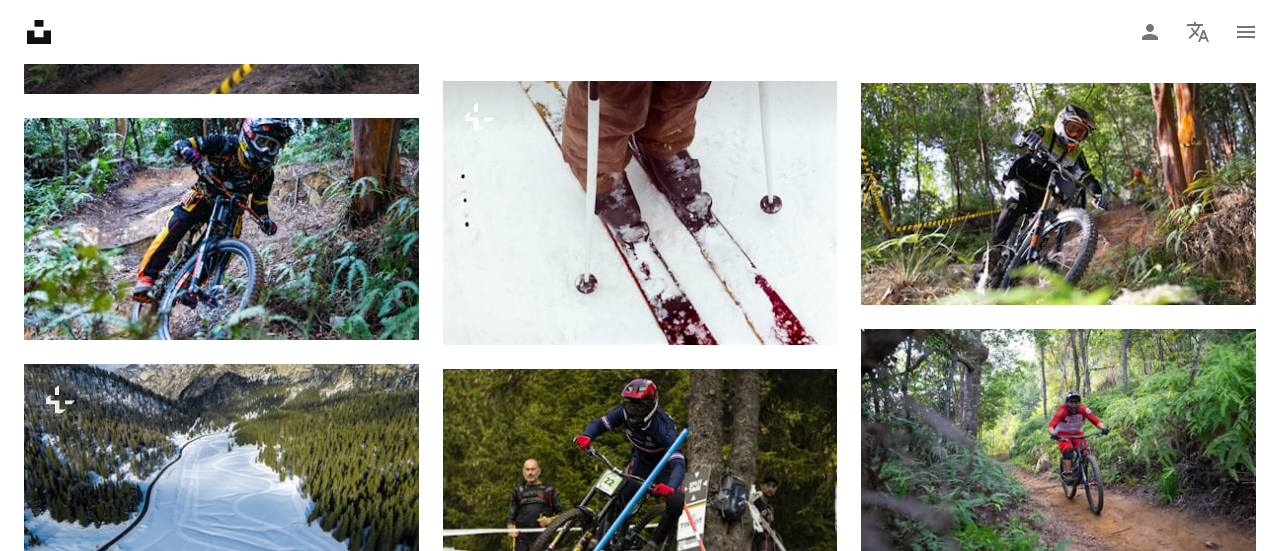 click on "An X shape Premium, ready to use images. Get unlimited access. A plus sign Members-only content added monthly A plus sign Unlimited royalty-free downloads A plus sign Illustrations  New A plus sign Enhanced legal protections yearly 66%  off monthly $12   $4 USD per month * Get  Unsplash+ * When paid annually, billed upfront  $48 Taxes where applicable. Renews automatically. Cancel anytime." at bounding box center (640, 5834) 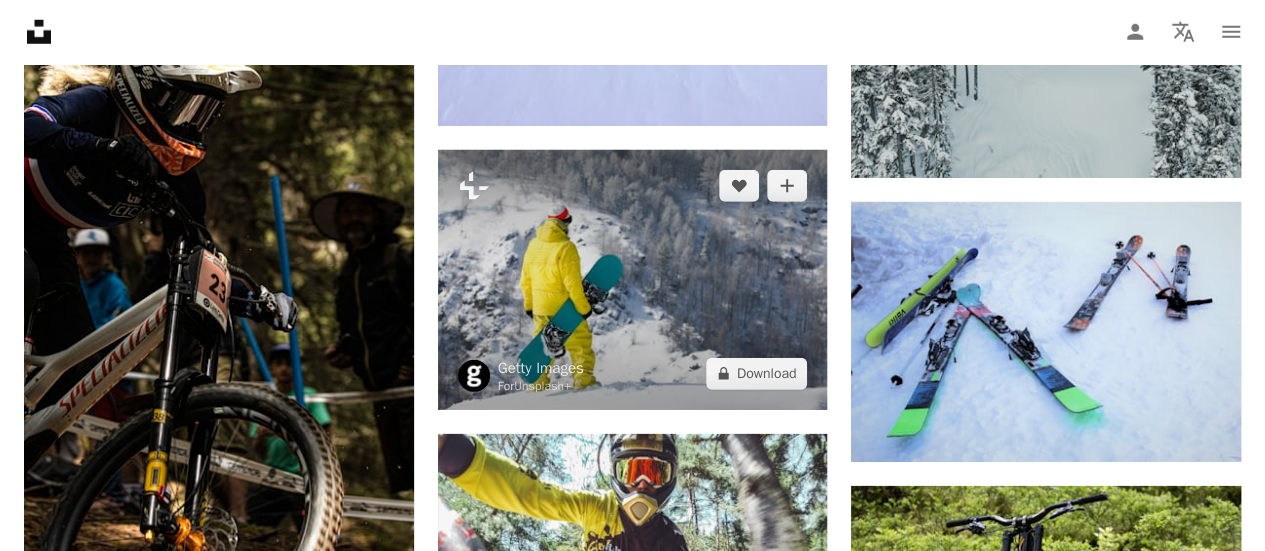scroll, scrollTop: 25700, scrollLeft: 0, axis: vertical 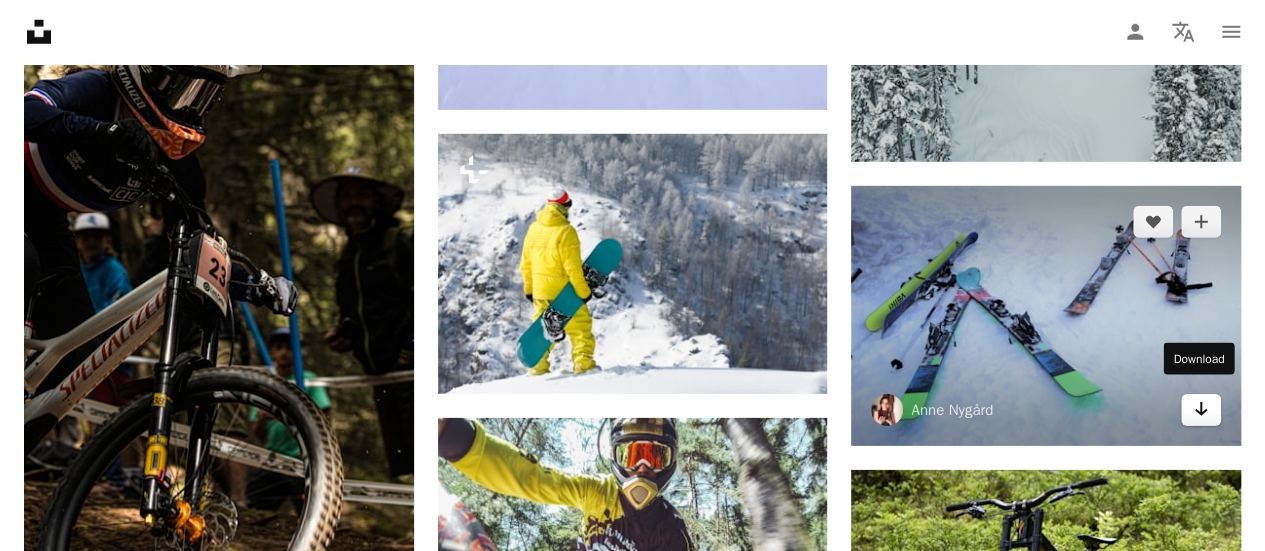 click on "Arrow pointing down" 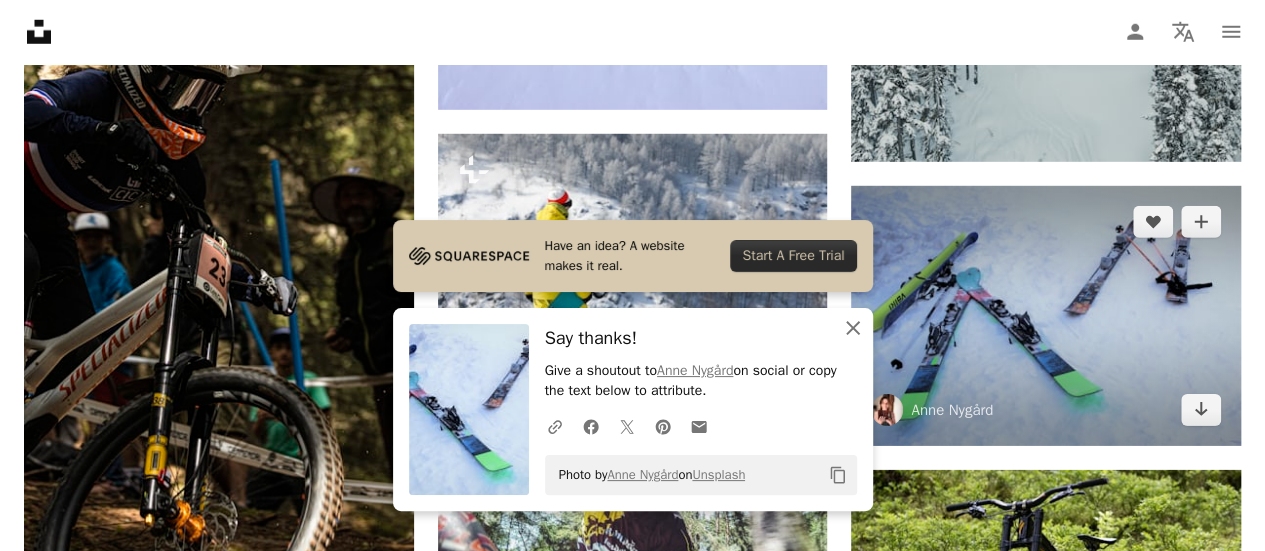 drag, startPoint x: 853, startPoint y: 335, endPoint x: 874, endPoint y: 325, distance: 23.259407 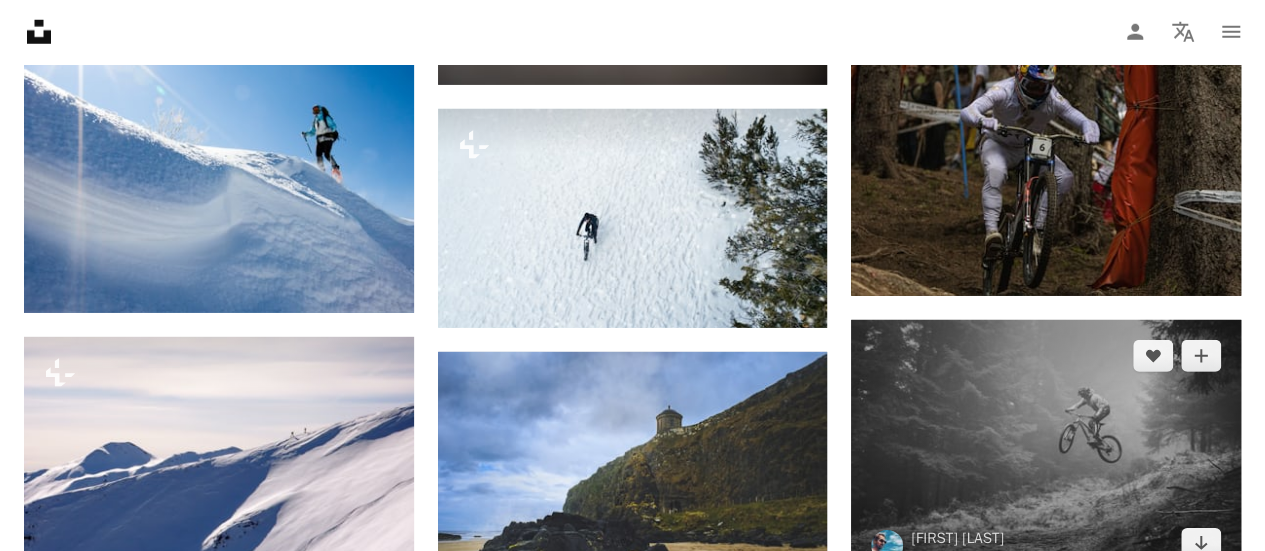 scroll, scrollTop: 29600, scrollLeft: 0, axis: vertical 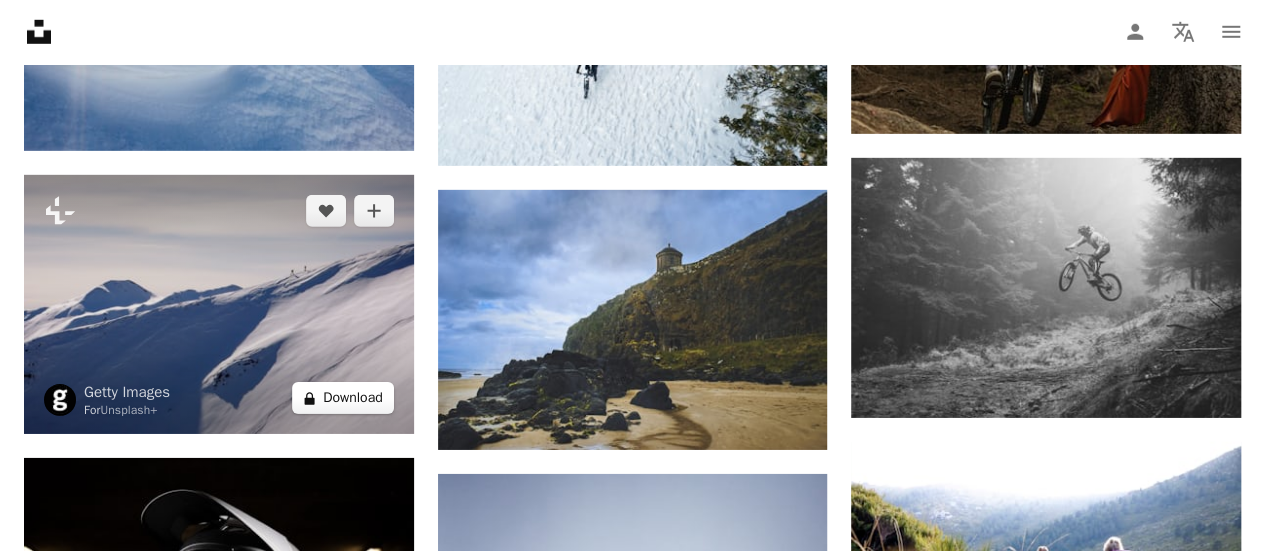 click on "A lock Download" at bounding box center [343, 398] 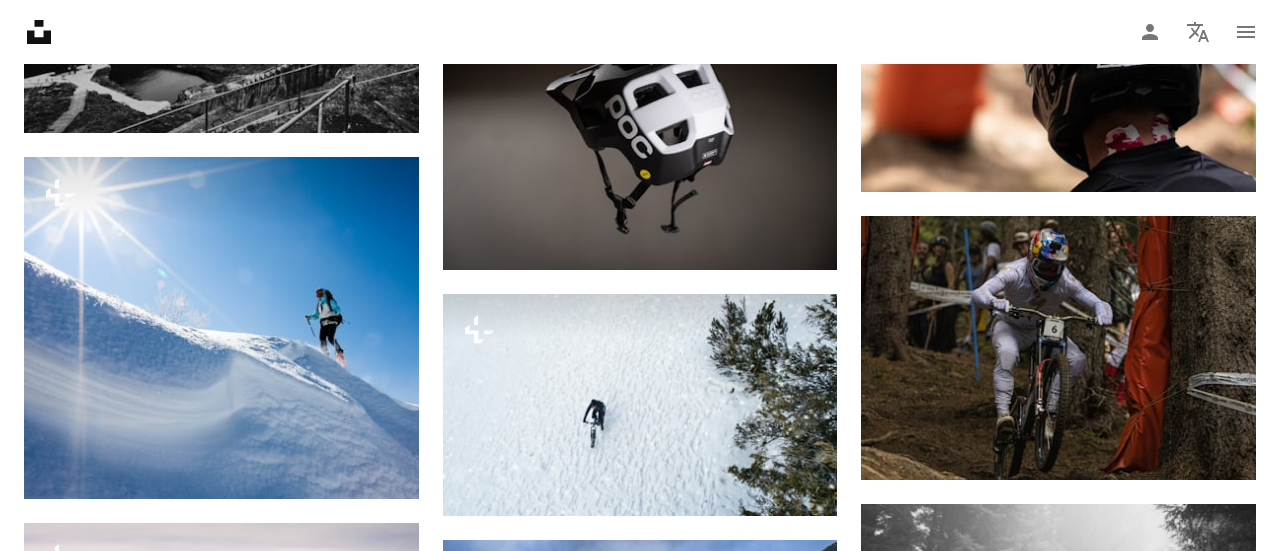 click on "An X shape Premium, ready to use images. Get unlimited access. A plus sign Members-only content added monthly A plus sign Unlimited royalty-free downloads A plus sign Illustrations  New A plus sign Enhanced legal protections yearly 66%  off monthly $12   $4 USD per month * Get  Unsplash+ * When paid annually, billed upfront  $48 Taxes where applicable. Renews automatically. Cancel anytime." at bounding box center (640, 3442) 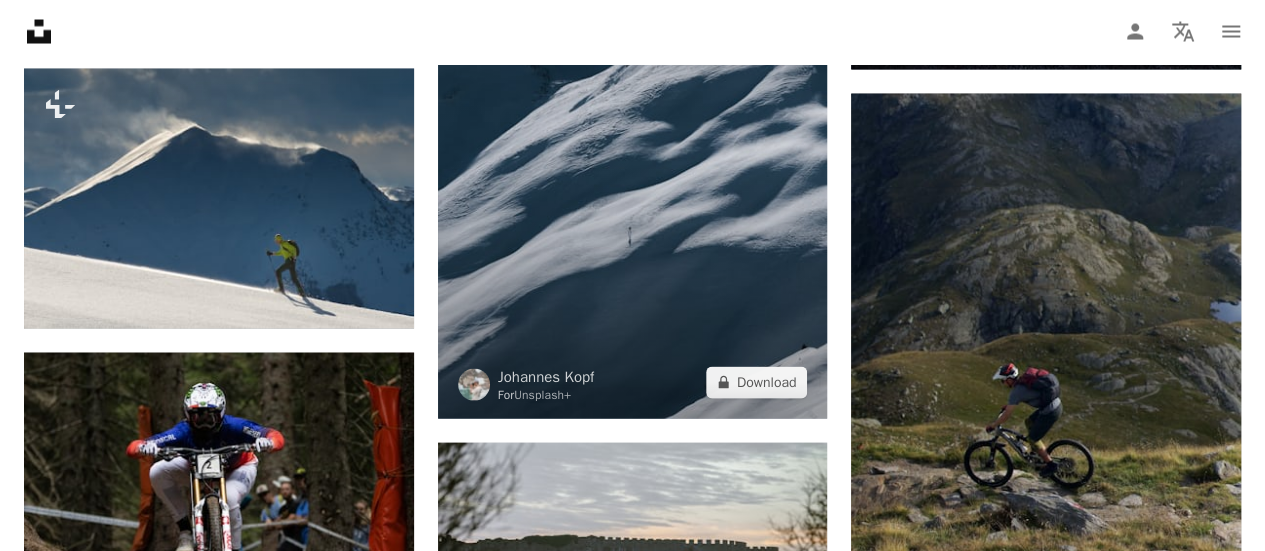 scroll, scrollTop: 39800, scrollLeft: 0, axis: vertical 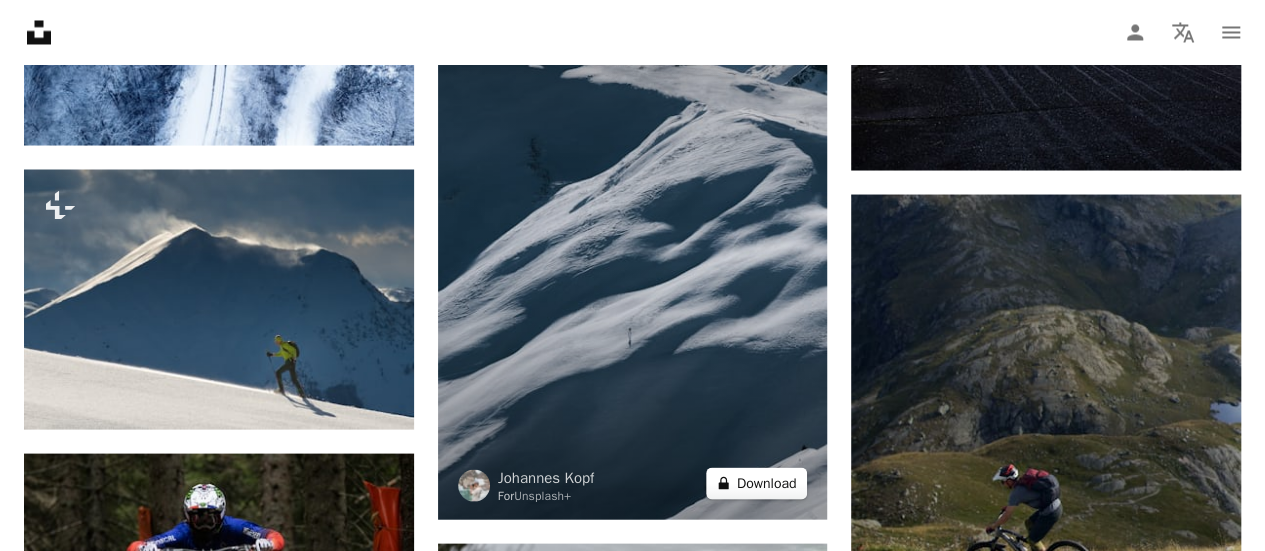 click on "A lock Download" at bounding box center (757, 483) 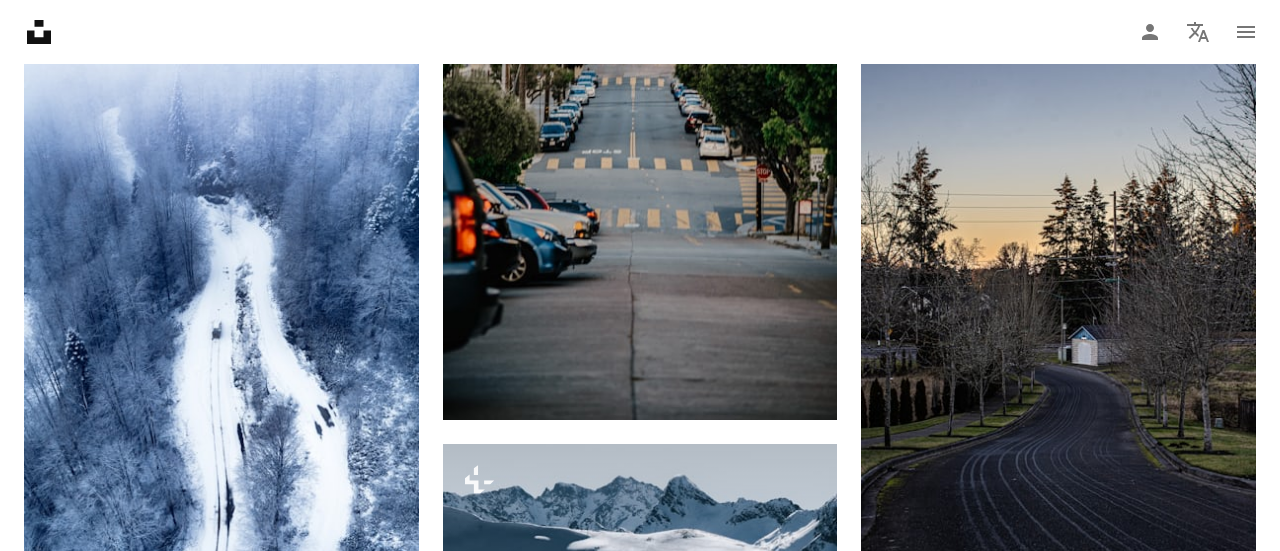 click on "An X shape Premium, ready to use images. Get unlimited access. A plus sign Members-only content added monthly A plus sign Unlimited royalty-free downloads A plus sign Illustrations  New A plus sign Enhanced legal protections yearly 66%  off monthly $12   $4 USD per month * Get  Unsplash+ * When paid annually, billed upfront  $48 Taxes where applicable. Renews automatically. Cancel anytime." at bounding box center [640, 4140] 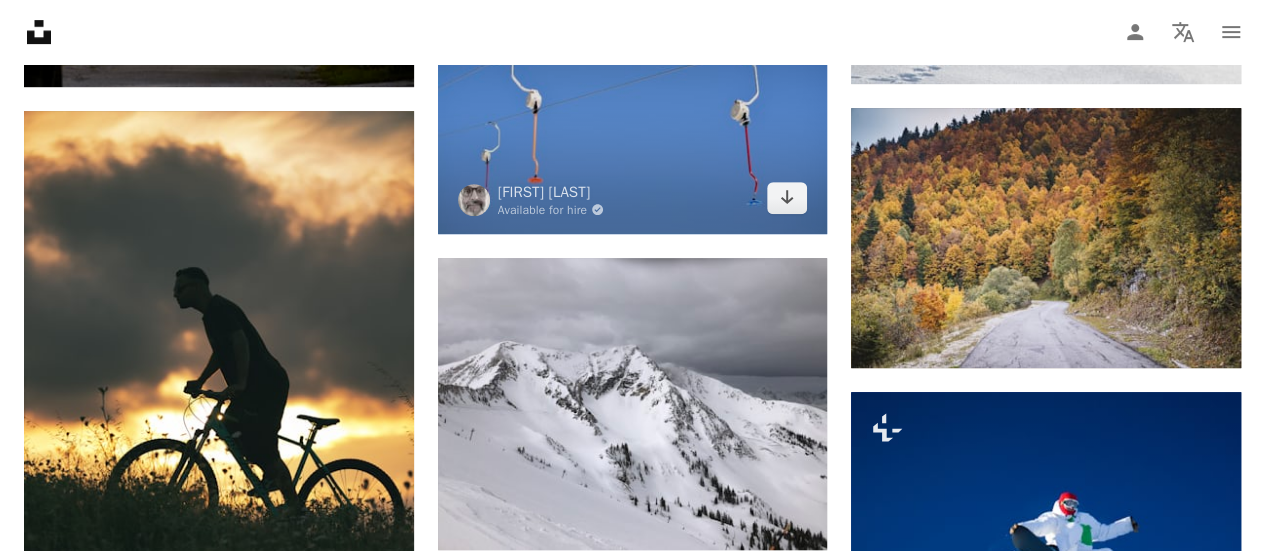 scroll, scrollTop: 42200, scrollLeft: 0, axis: vertical 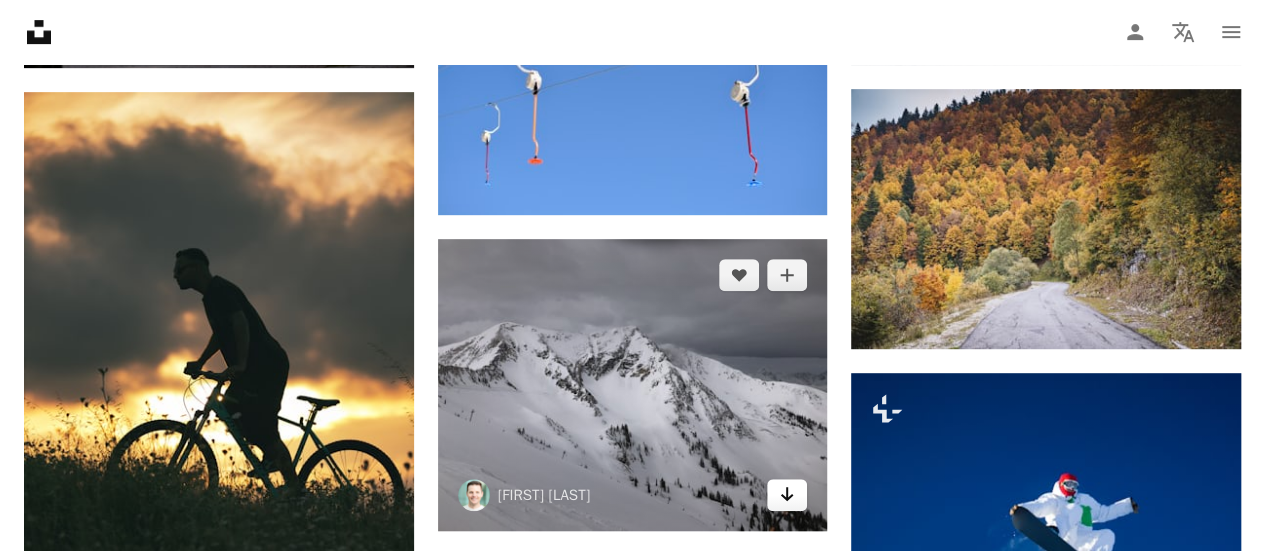 click on "Arrow pointing down" 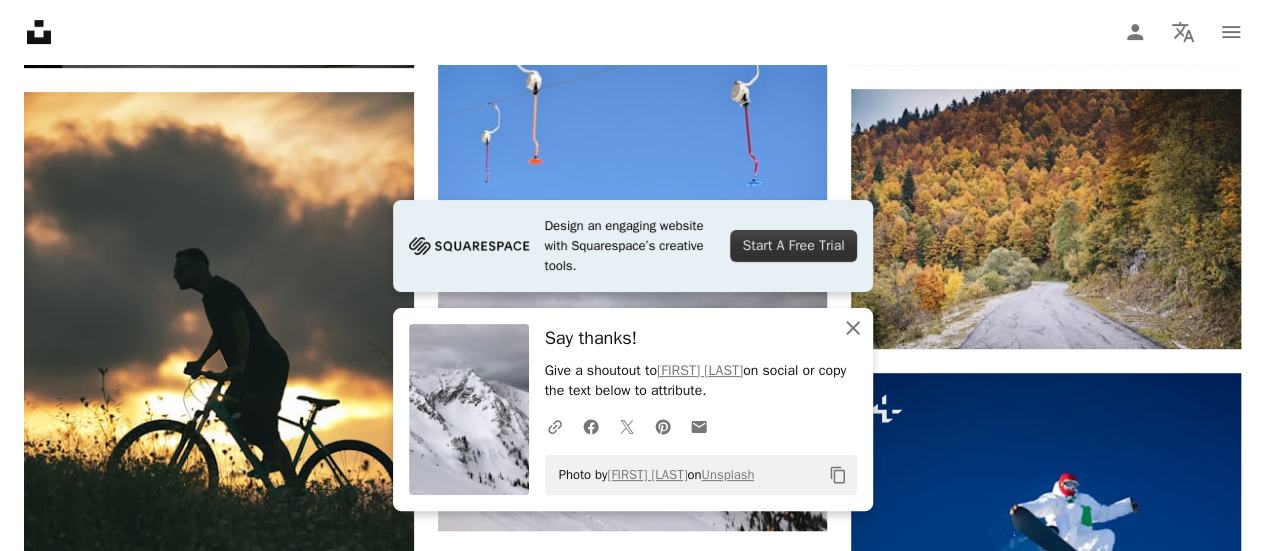 click on "An X shape" 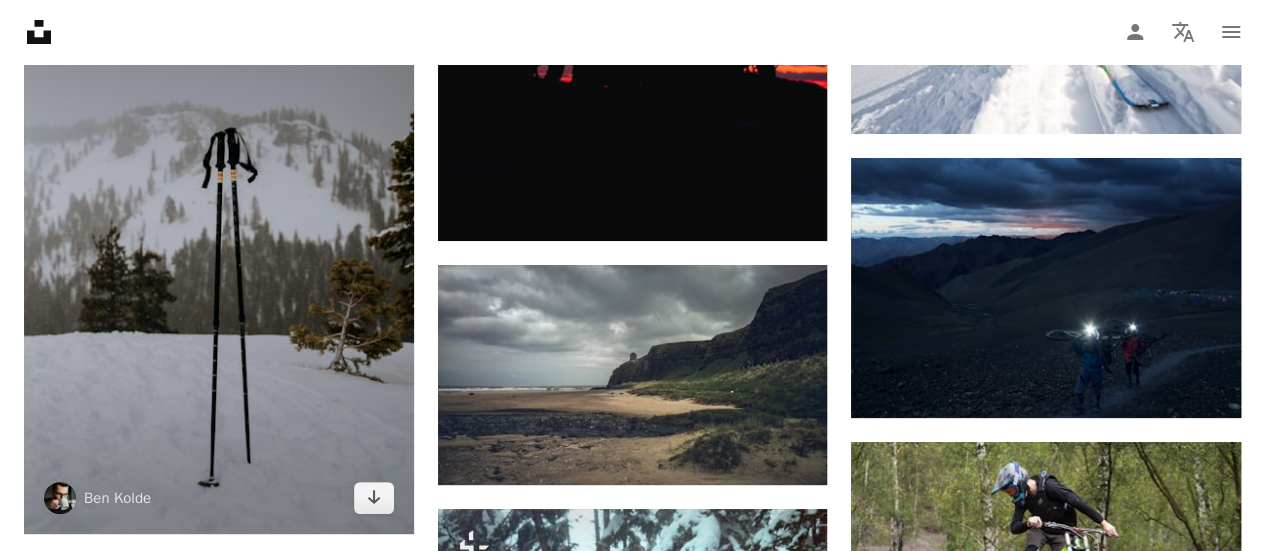scroll, scrollTop: 49300, scrollLeft: 0, axis: vertical 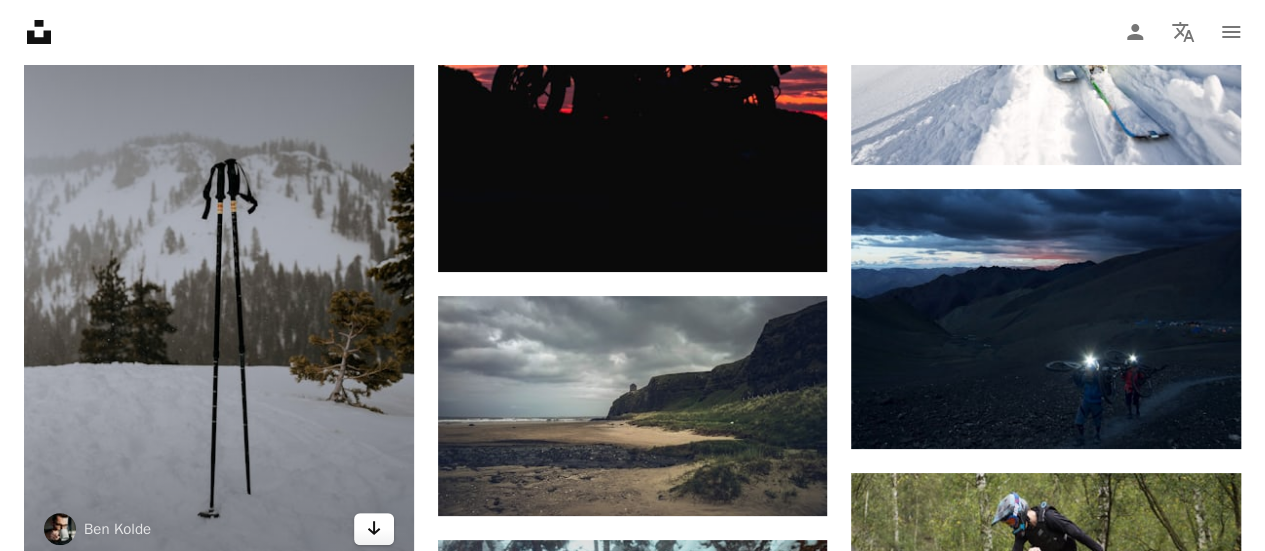 click 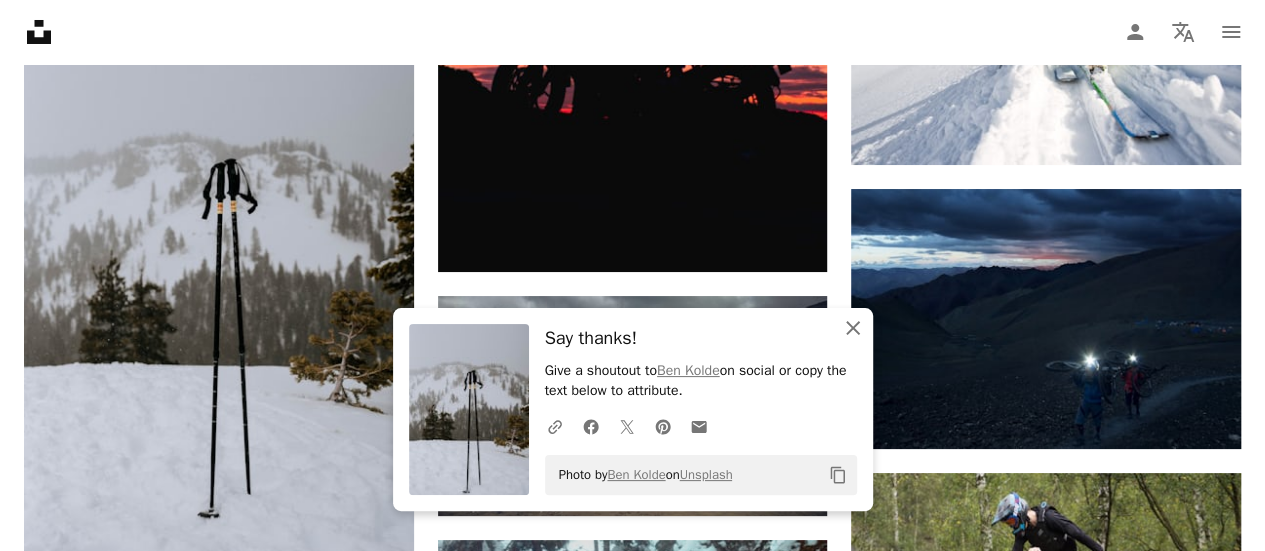 click on "An X shape" 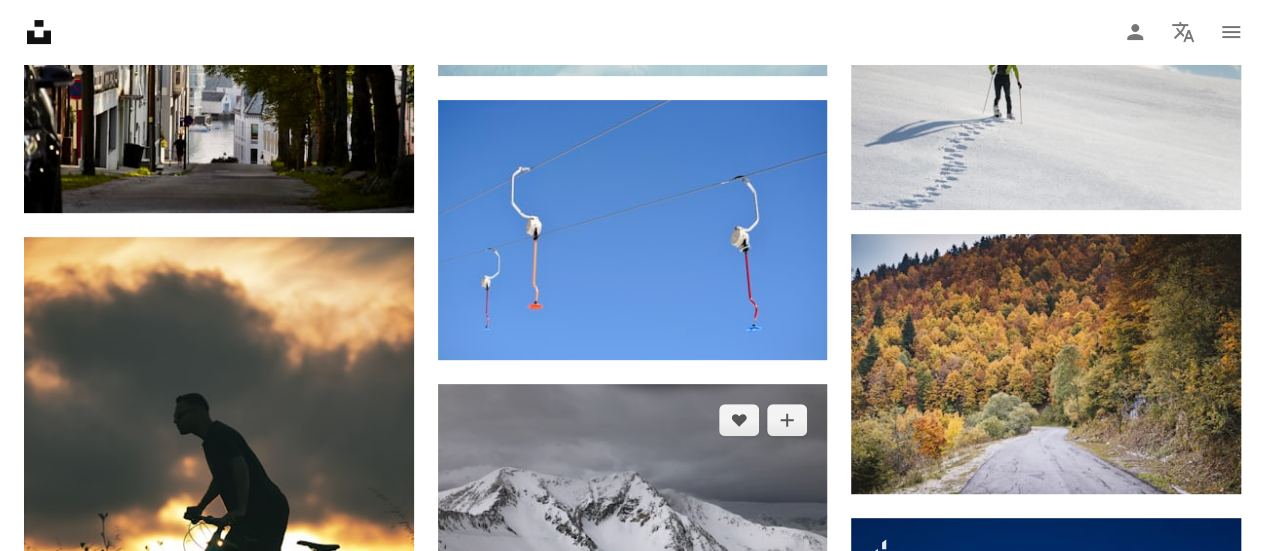 scroll, scrollTop: 42200, scrollLeft: 0, axis: vertical 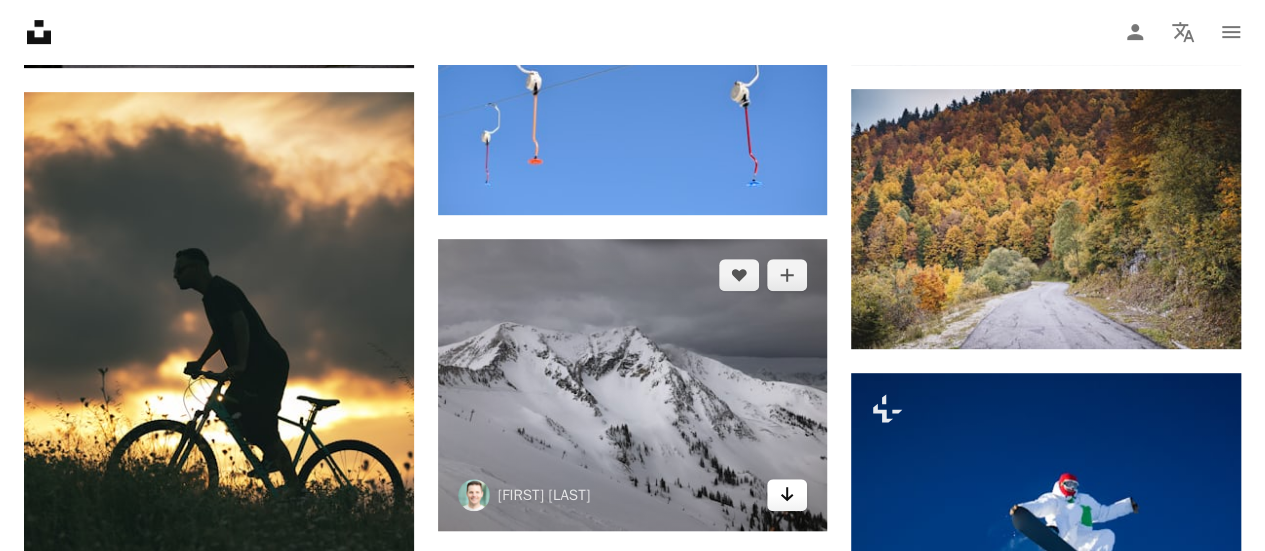 click on "Arrow pointing down" 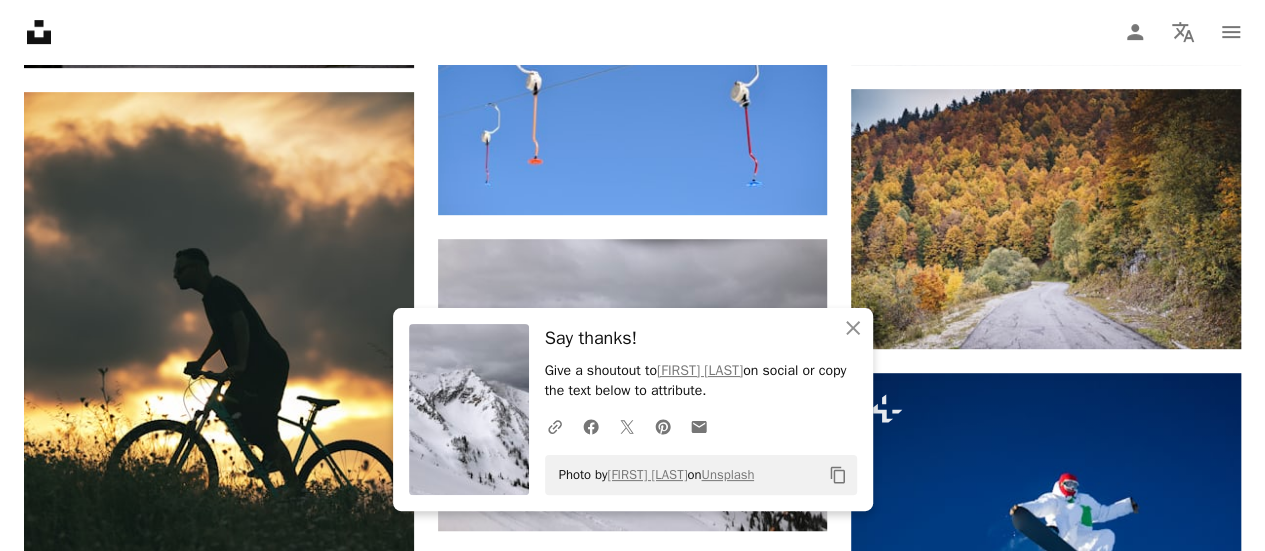 drag, startPoint x: 761, startPoint y: 475, endPoint x: 554, endPoint y: 477, distance: 207.00966 